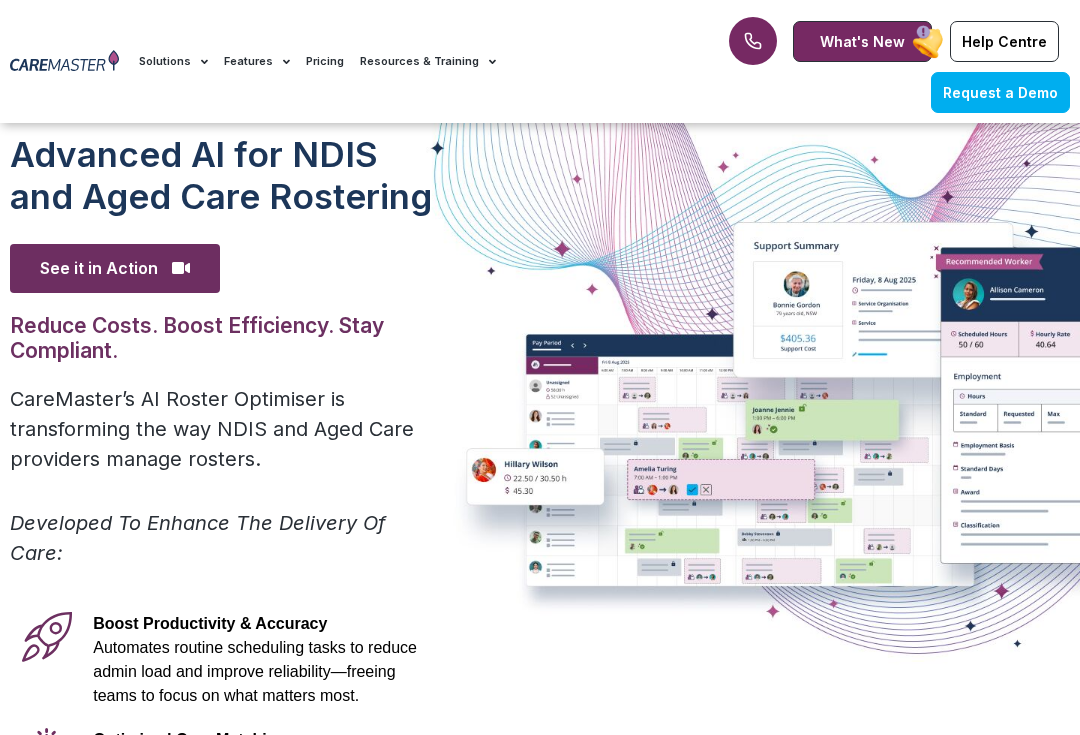 scroll, scrollTop: 1036, scrollLeft: 0, axis: vertical 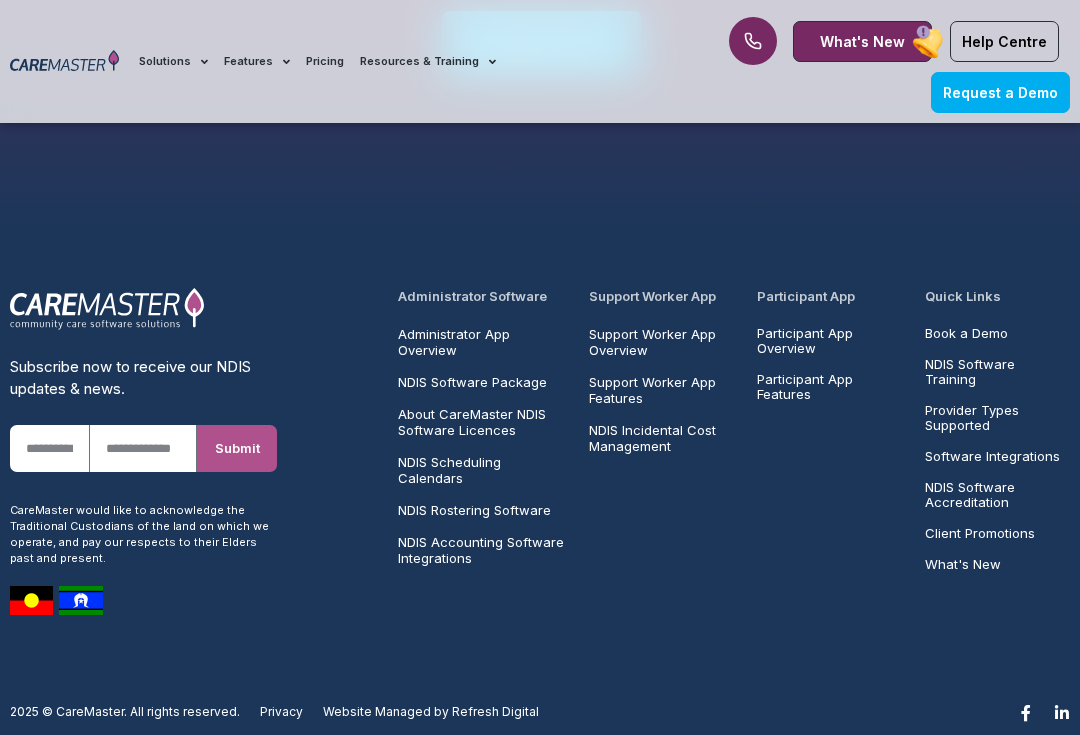 click 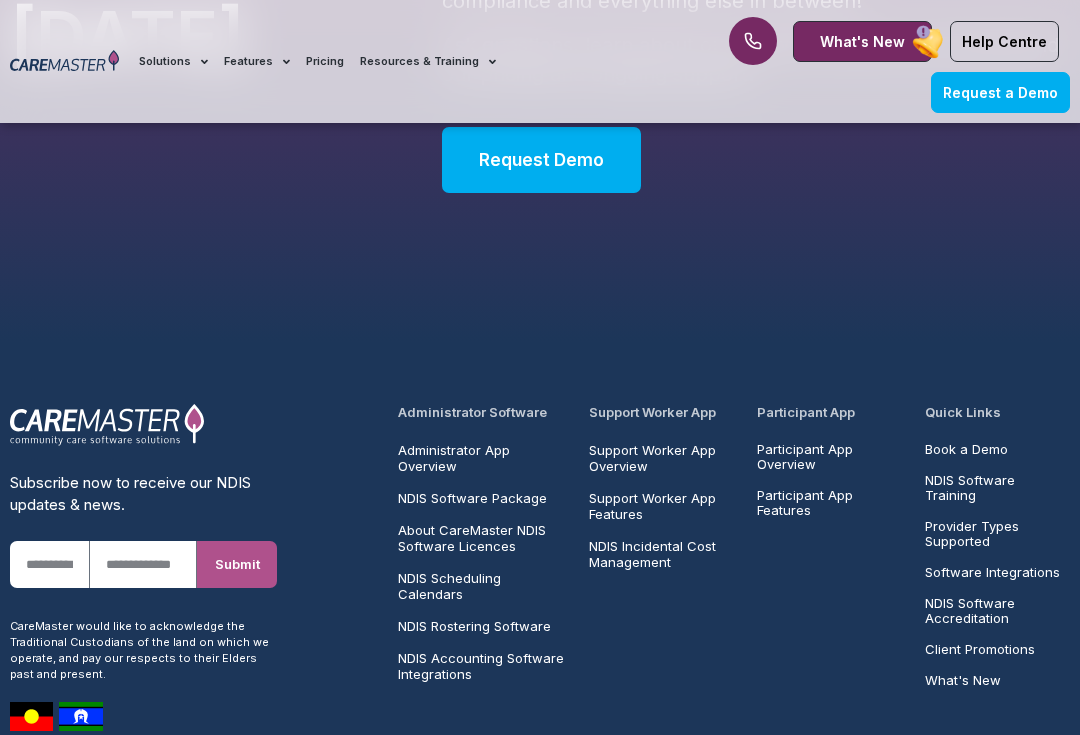 scroll, scrollTop: 3635, scrollLeft: 0, axis: vertical 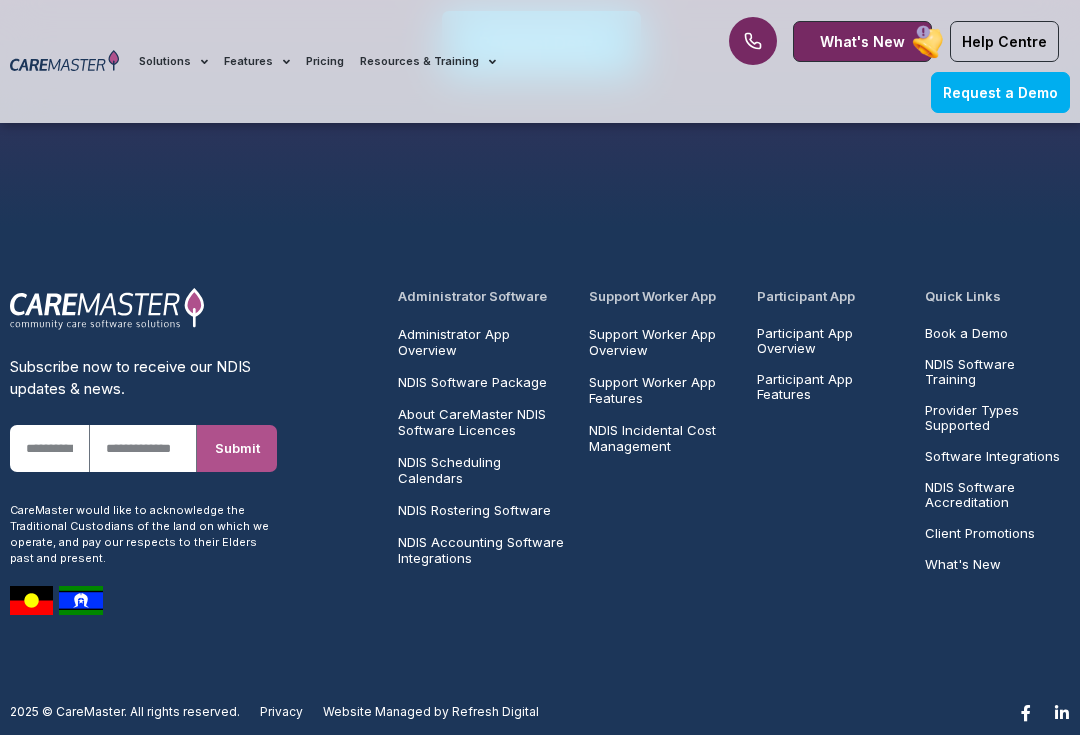 click on "2025 © CareMaster. All rights reserved.                 Privacy                     Website Managed by                     Refresh Digital                               Facebook-f             Linkedin-in" at bounding box center (540, 719) 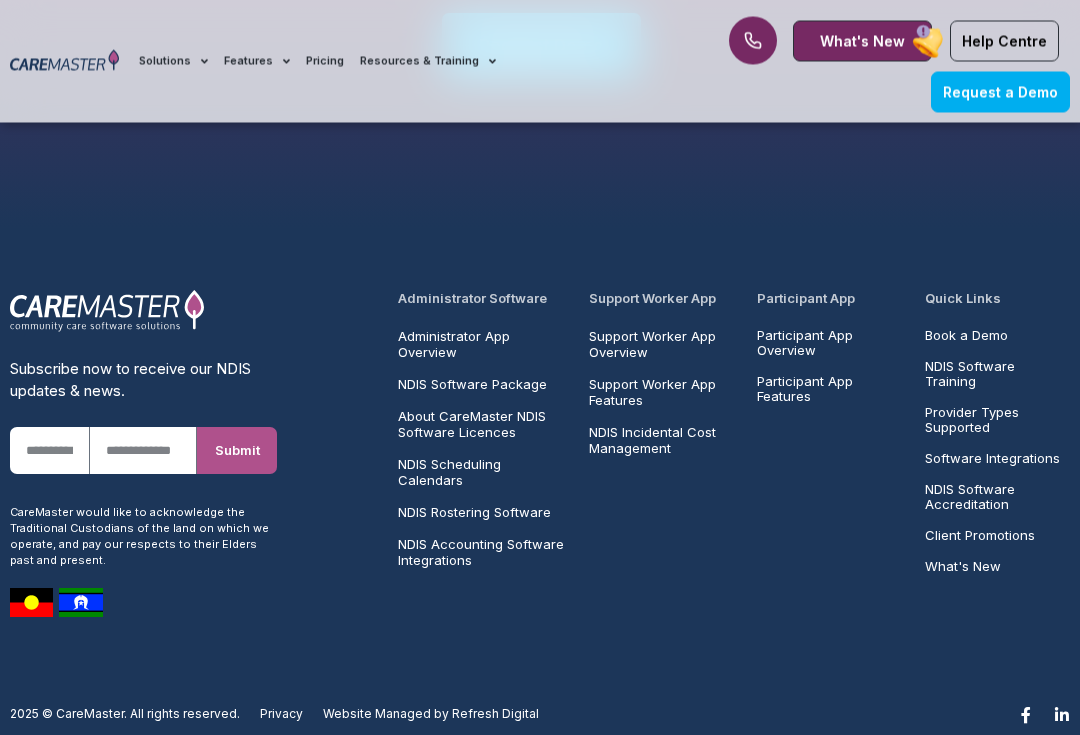 click on "Facebook-f             Linkedin-in" at bounding box center [1044, 716] 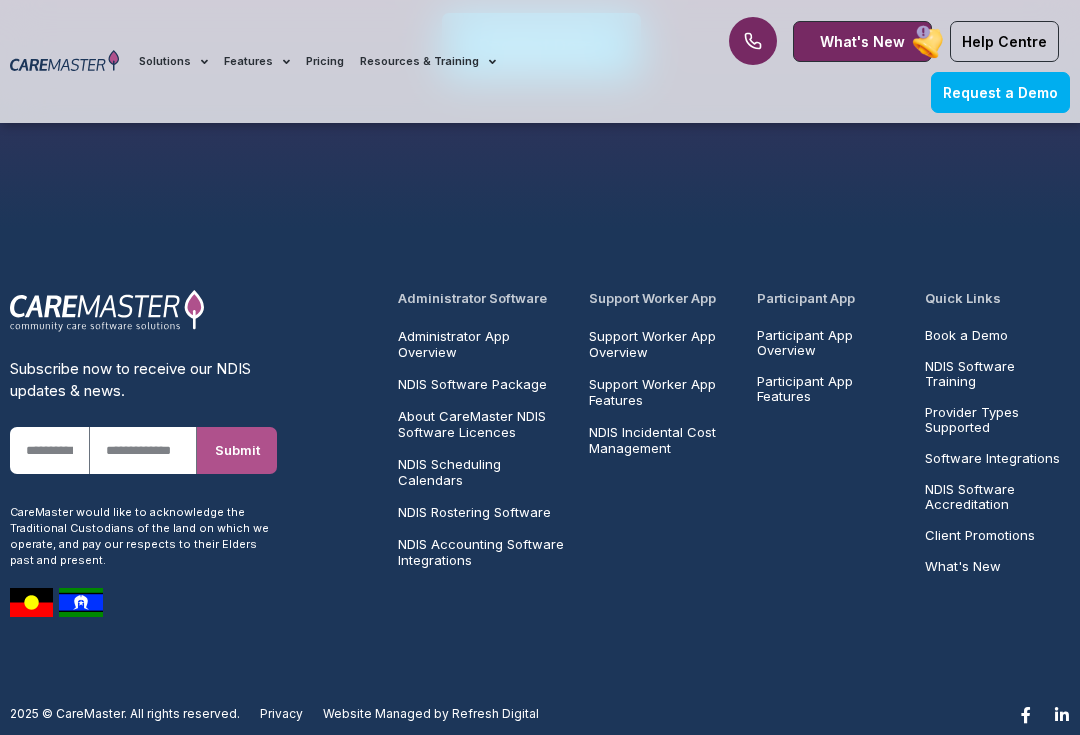 scroll, scrollTop: 3635, scrollLeft: 0, axis: vertical 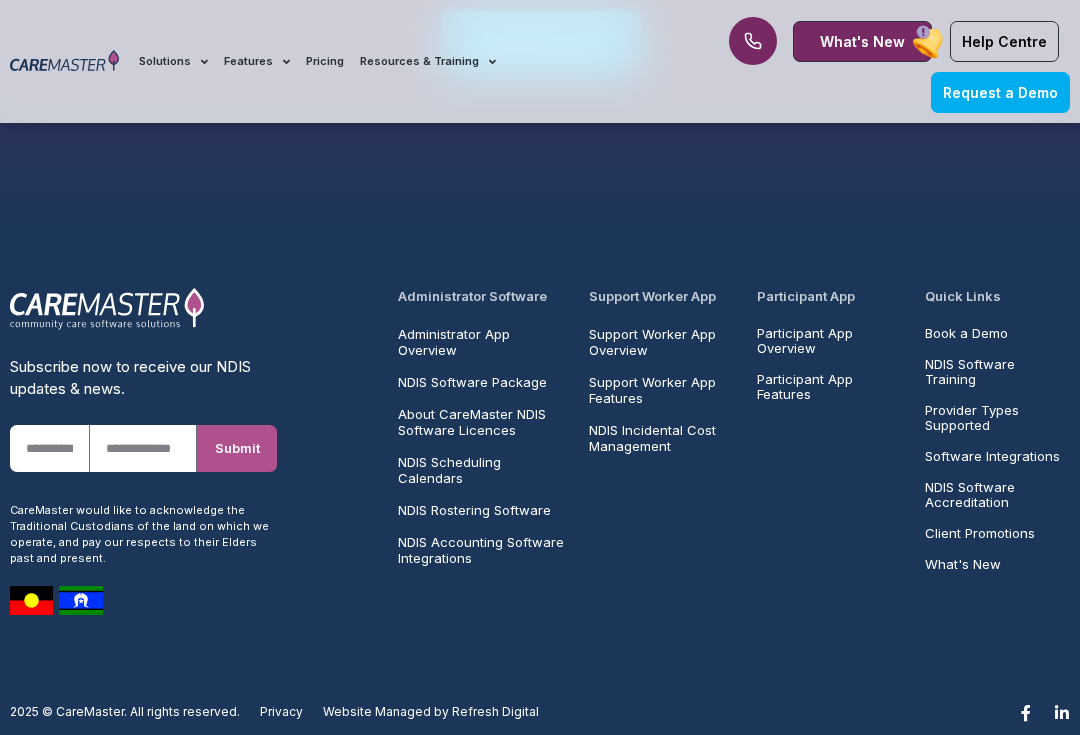 click at bounding box center [753, 41] 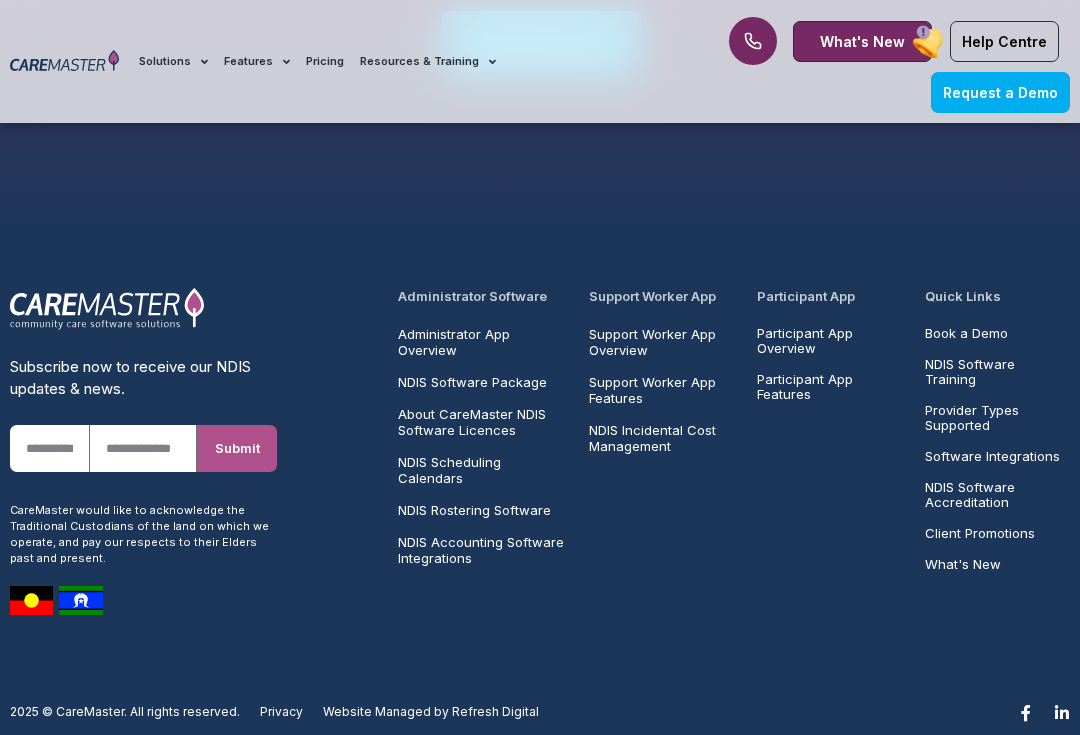 scroll, scrollTop: 3631, scrollLeft: 0, axis: vertical 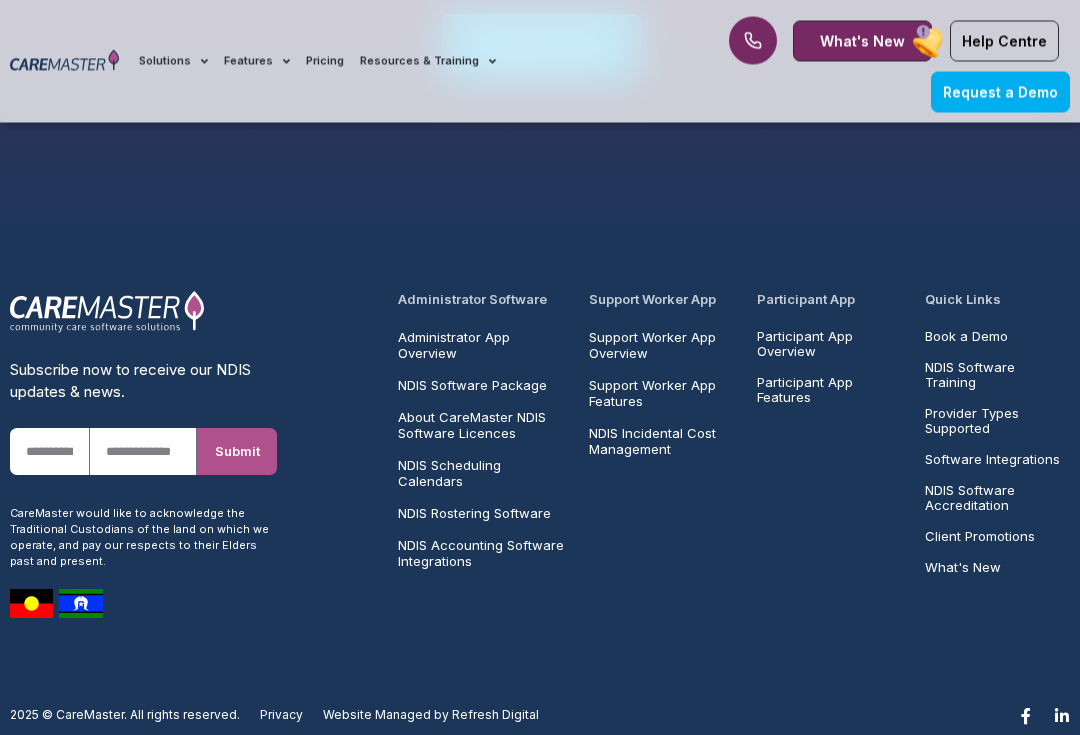 click on "Request a Demo" at bounding box center (1000, 92) 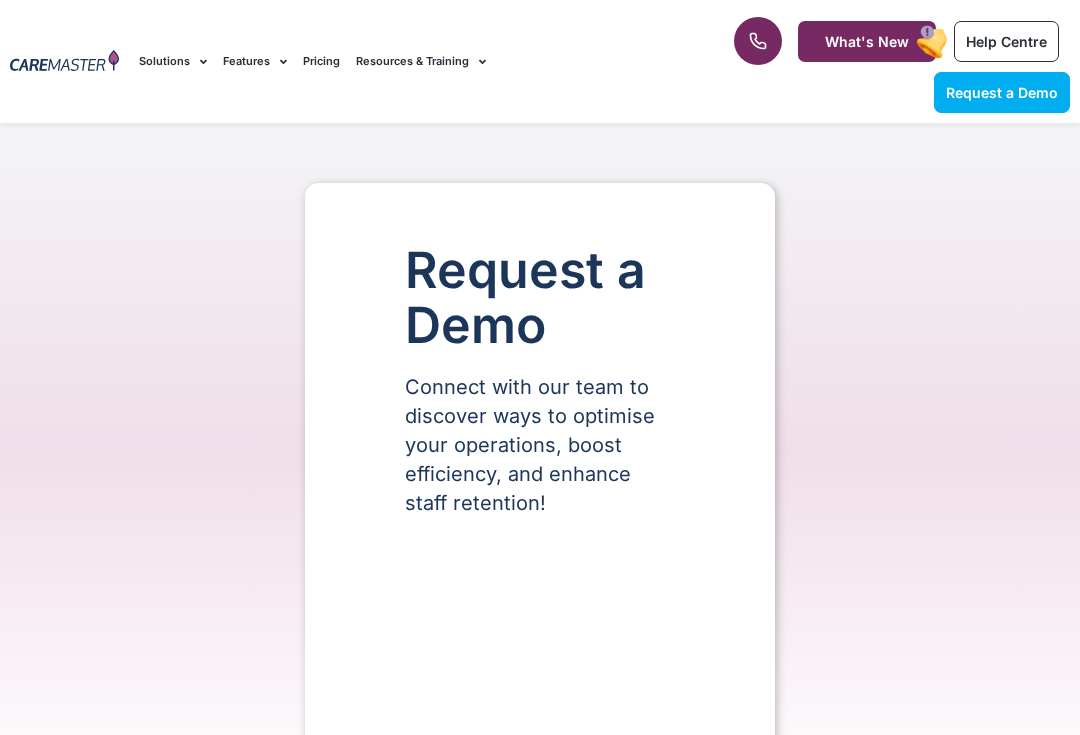 scroll, scrollTop: 0, scrollLeft: 0, axis: both 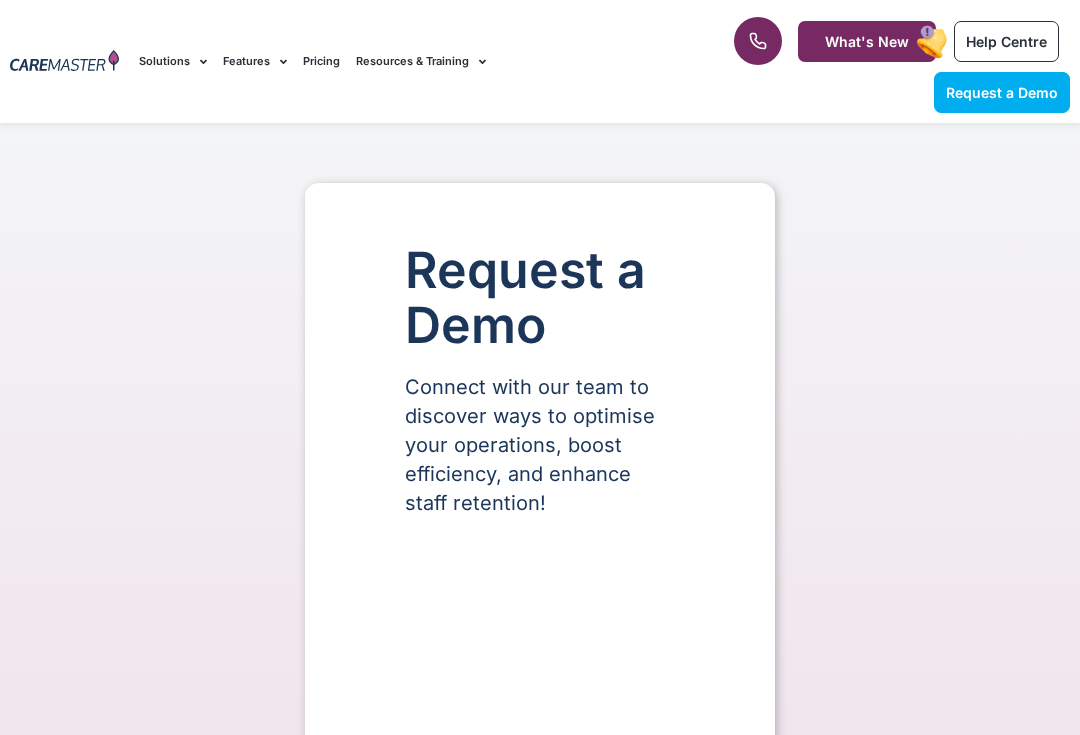 select on "**" 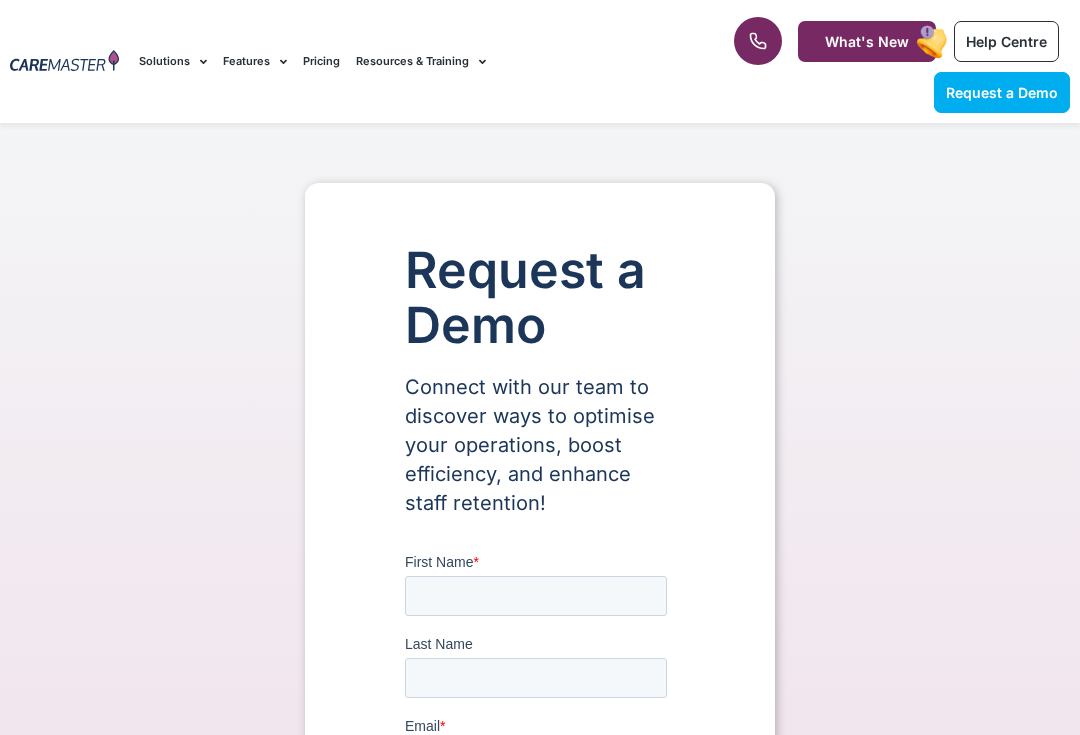 scroll, scrollTop: 0, scrollLeft: 0, axis: both 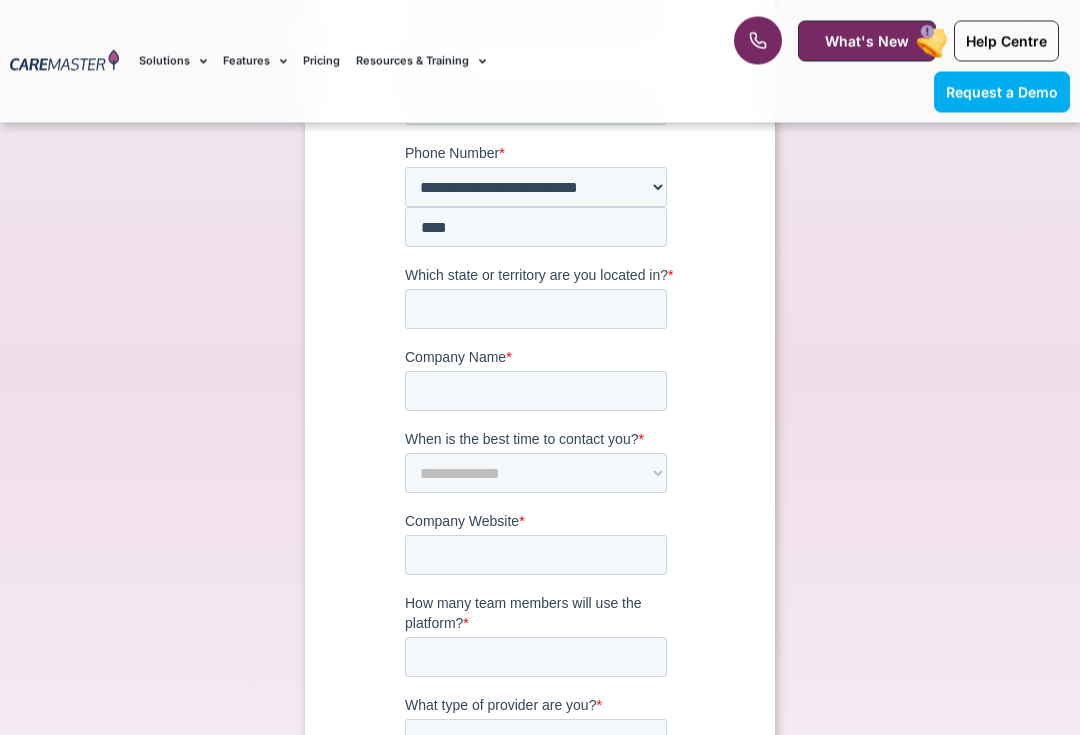 click on "Request a Demo" at bounding box center (1002, 92) 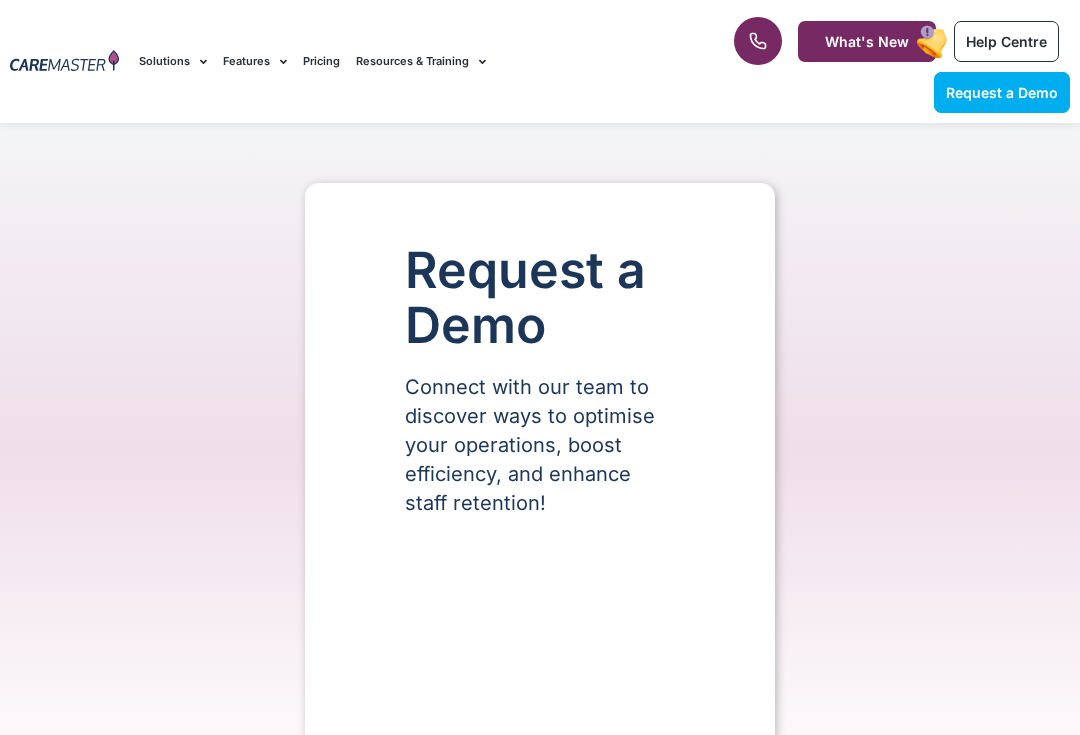 scroll, scrollTop: 0, scrollLeft: 0, axis: both 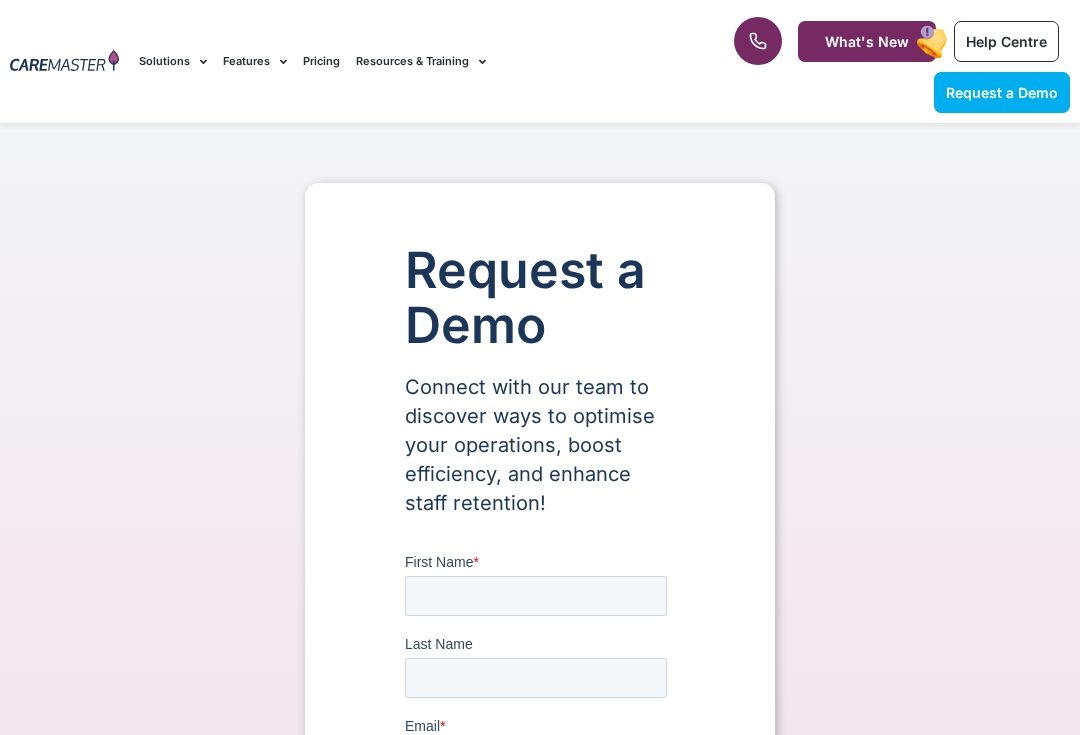 click at bounding box center (64, 62) 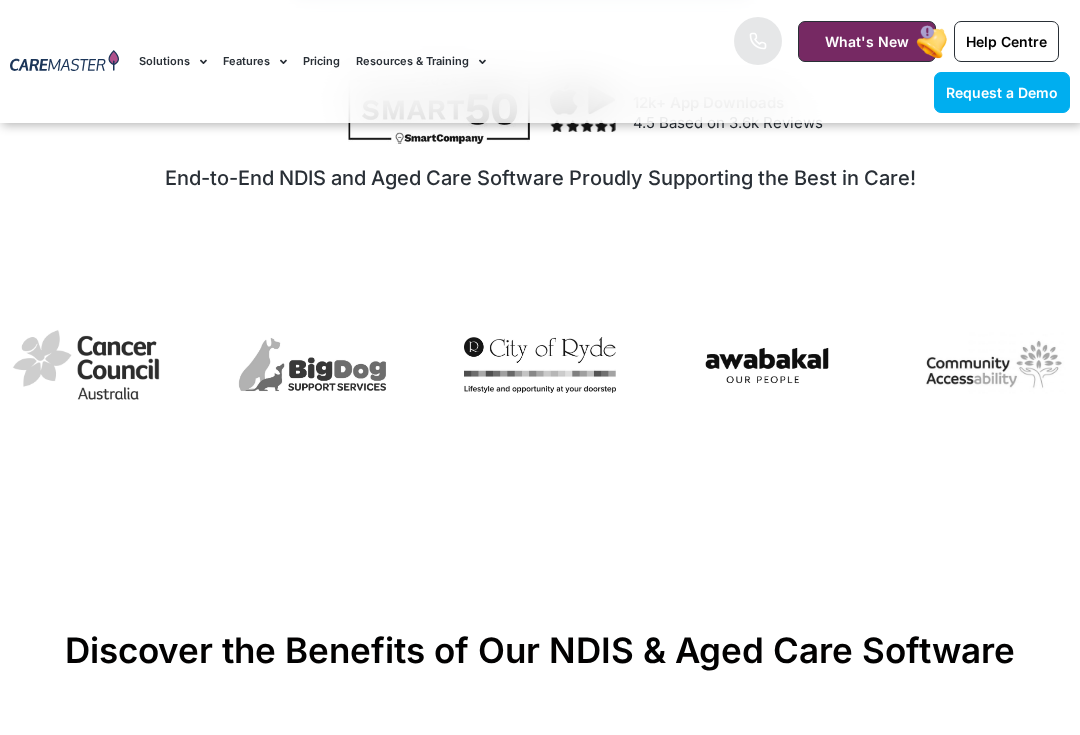 scroll, scrollTop: 1043, scrollLeft: 0, axis: vertical 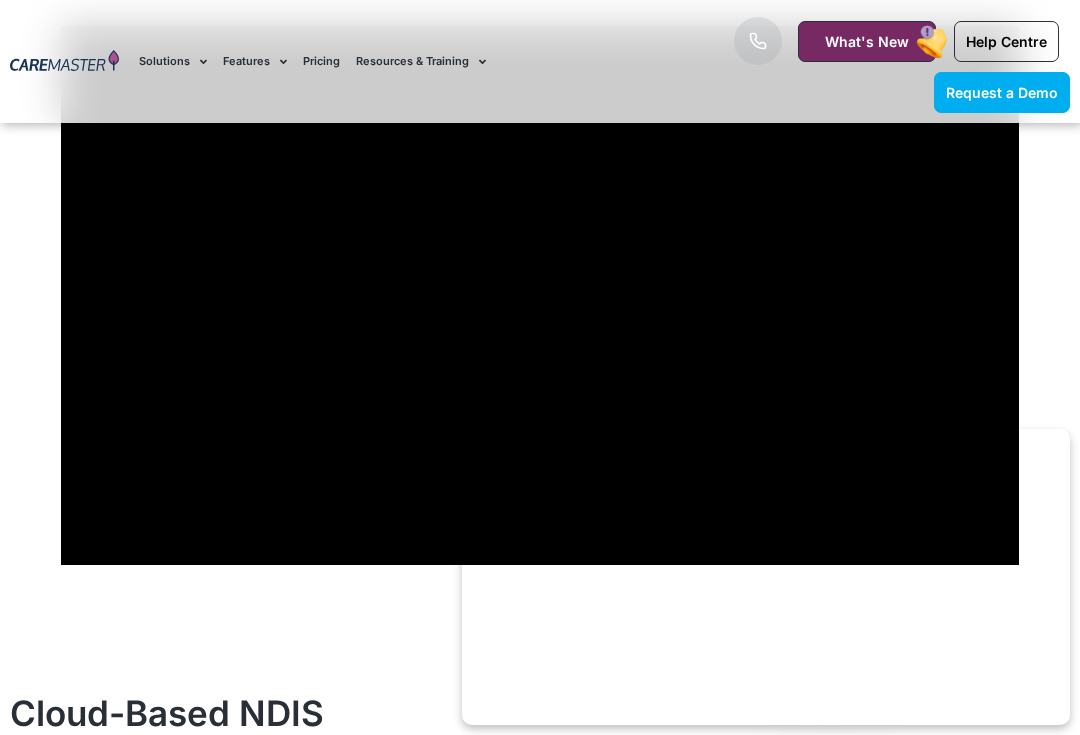 click on "What's New" at bounding box center (867, 41) 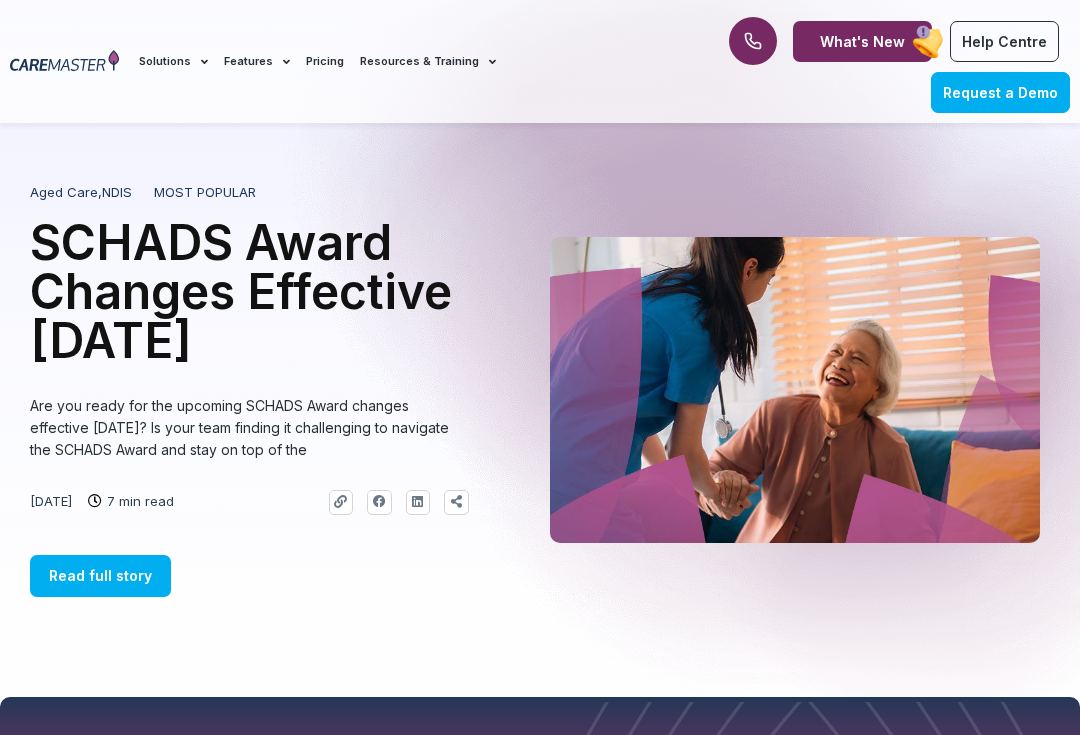 scroll, scrollTop: 0, scrollLeft: 0, axis: both 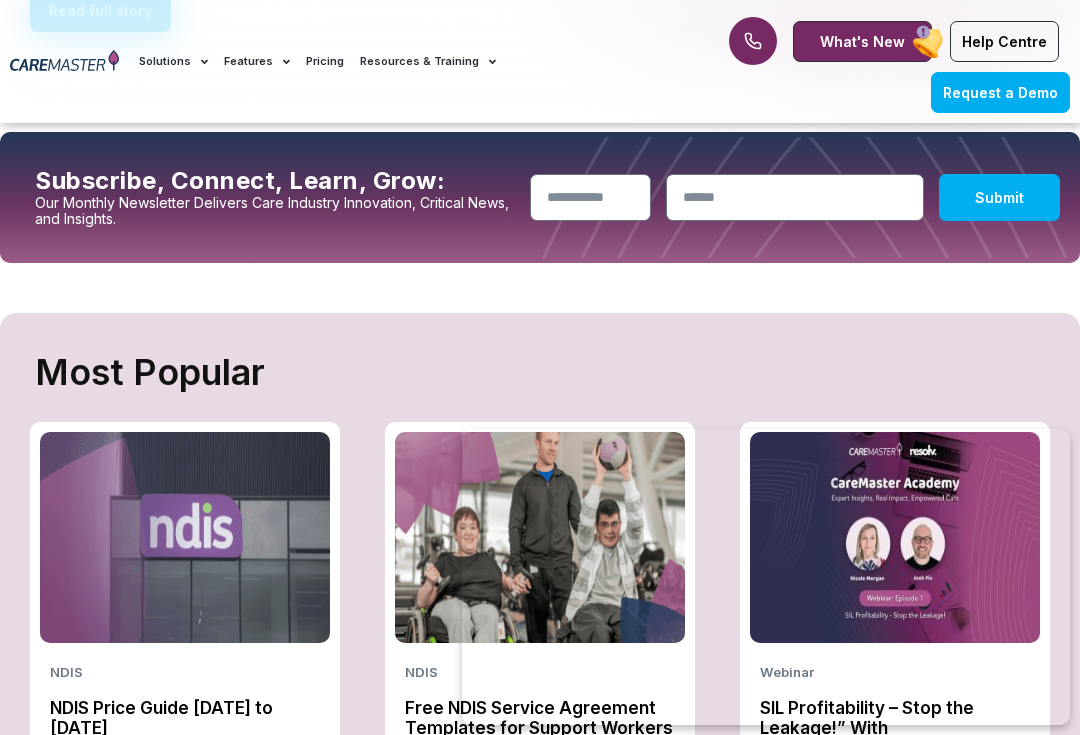 click 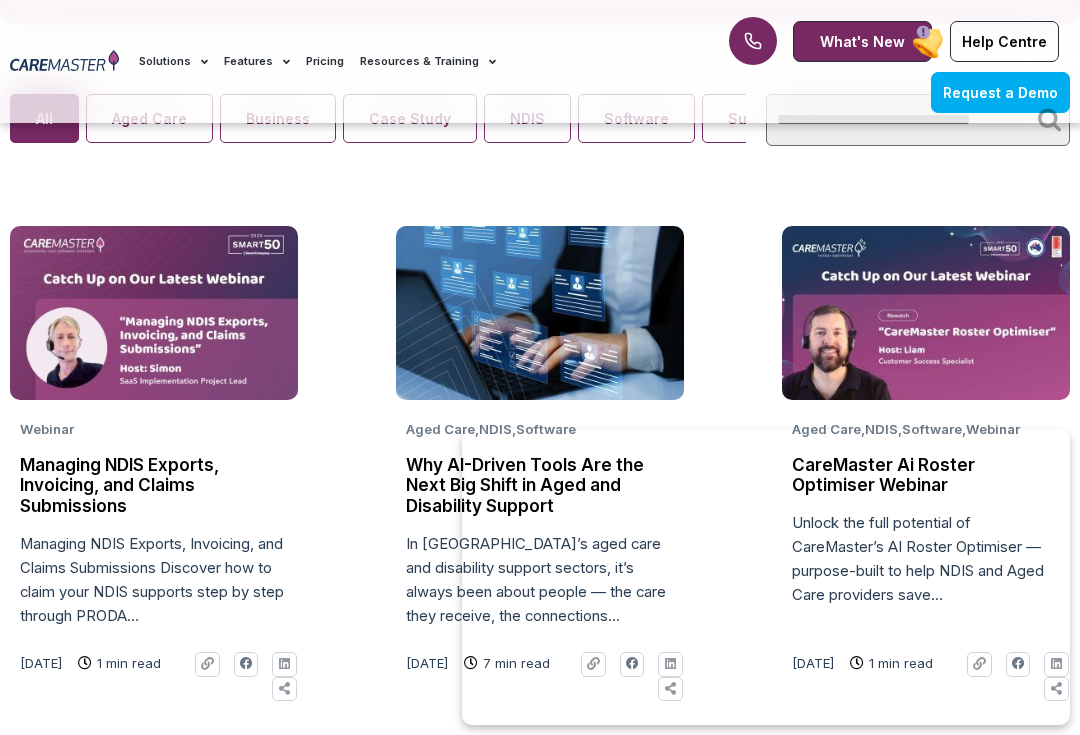scroll, scrollTop: 1530, scrollLeft: 0, axis: vertical 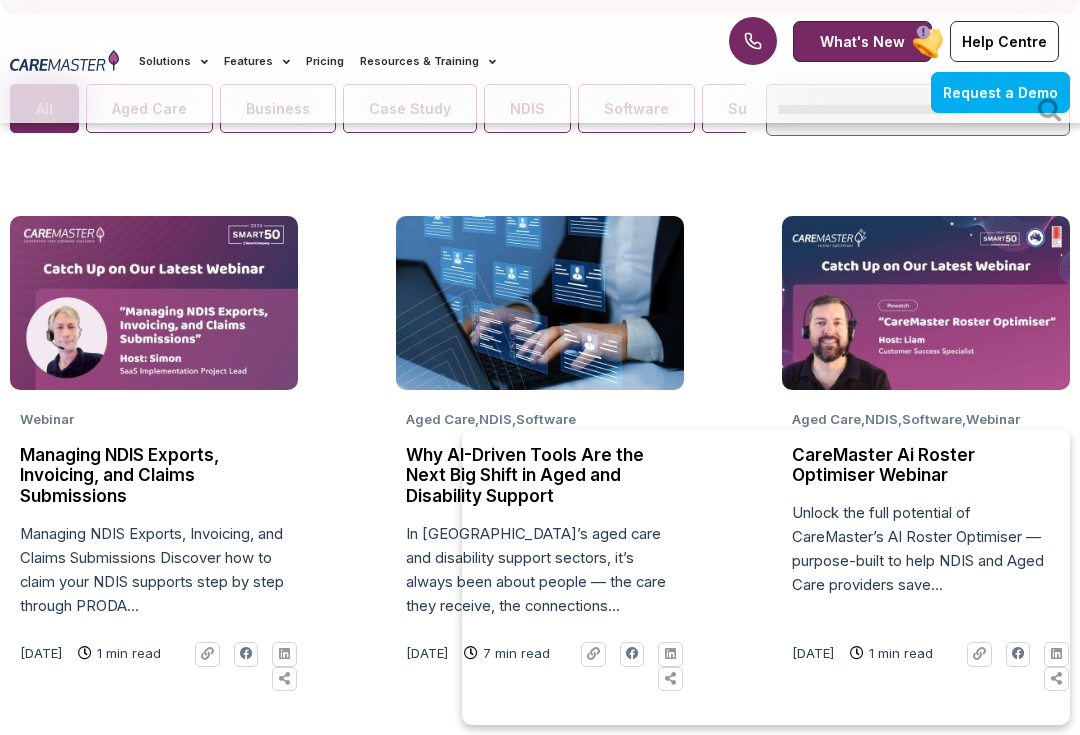 click 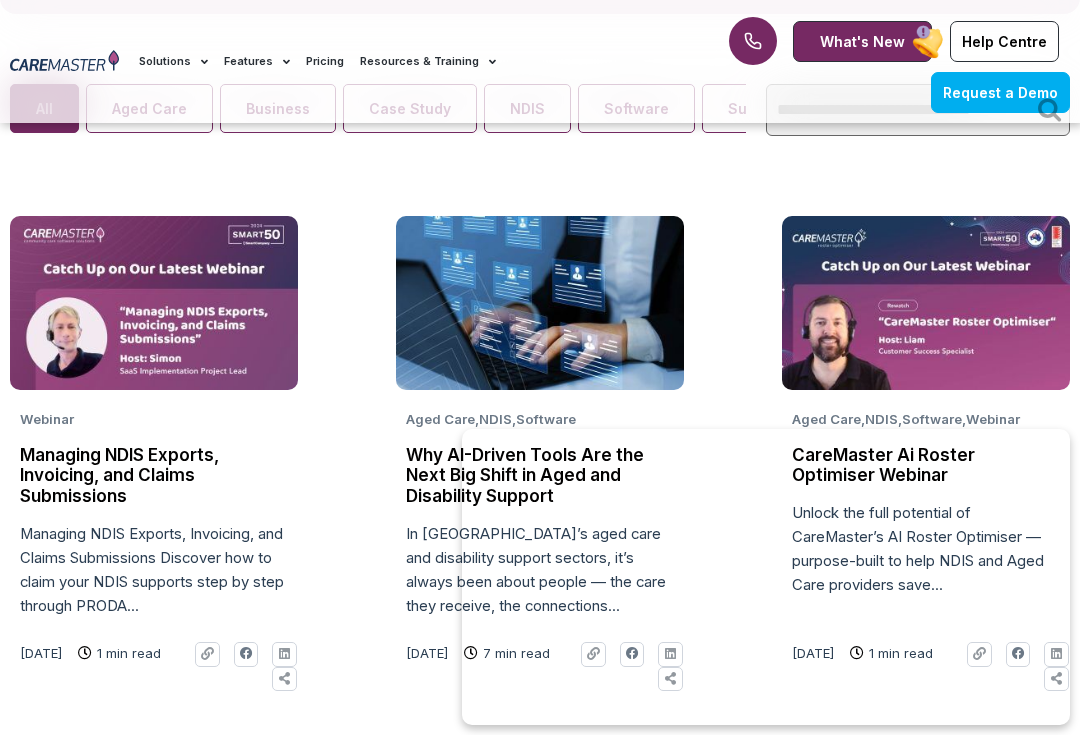 click 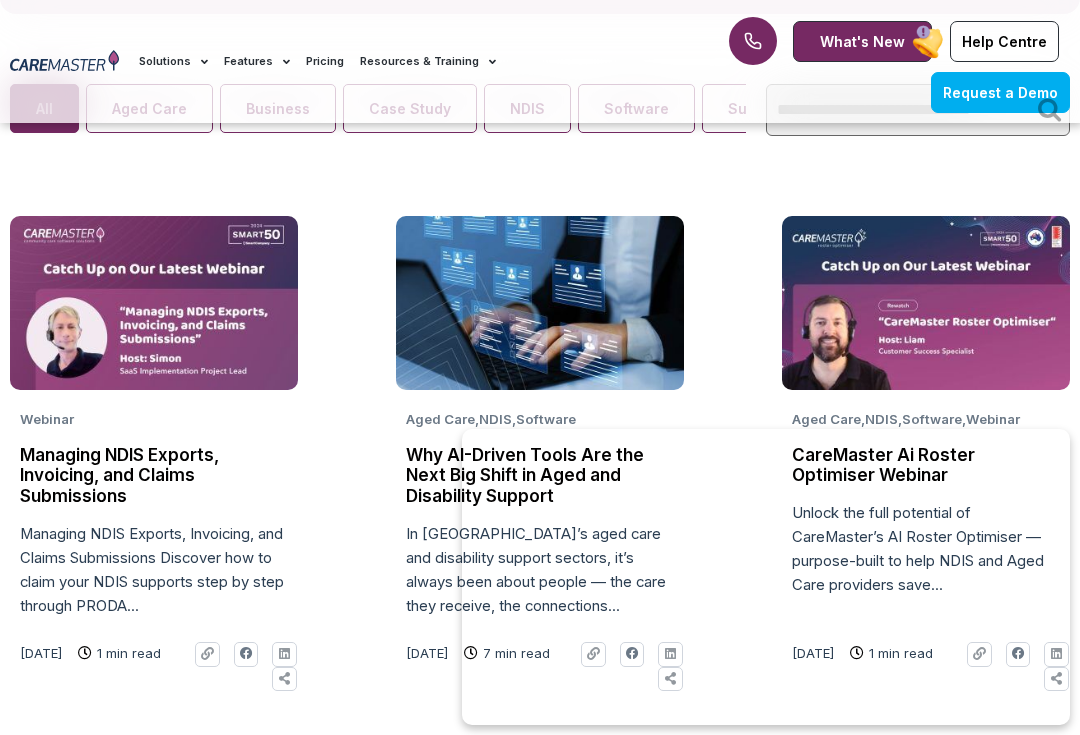click 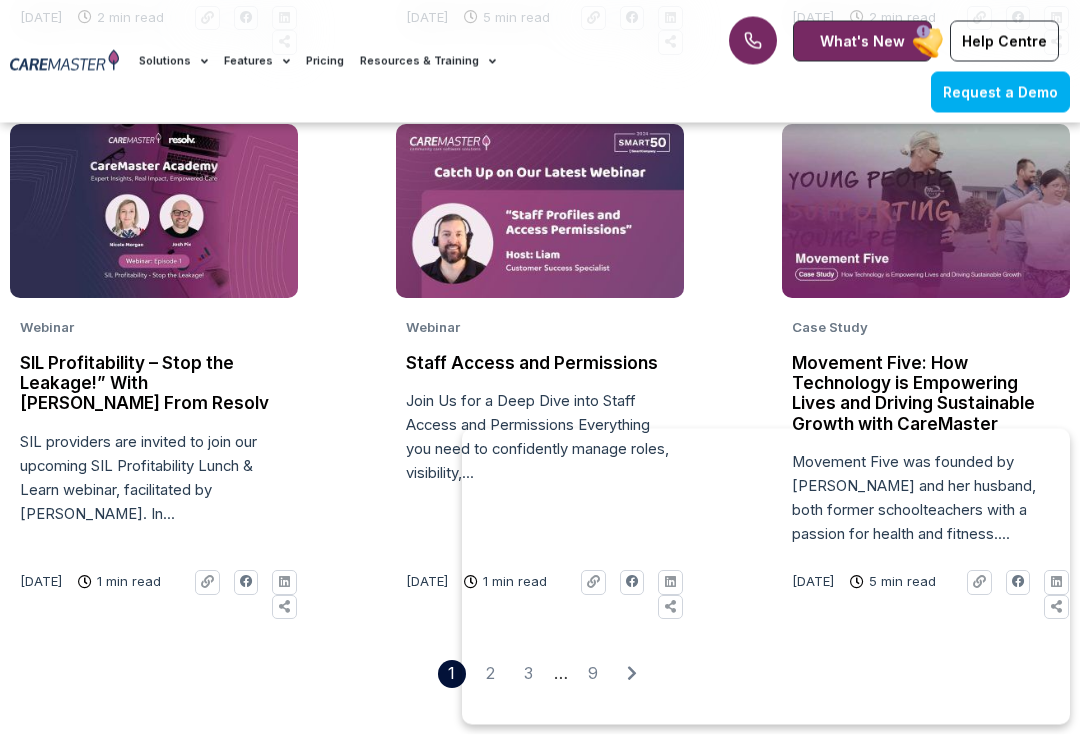 scroll, scrollTop: 3255, scrollLeft: 0, axis: vertical 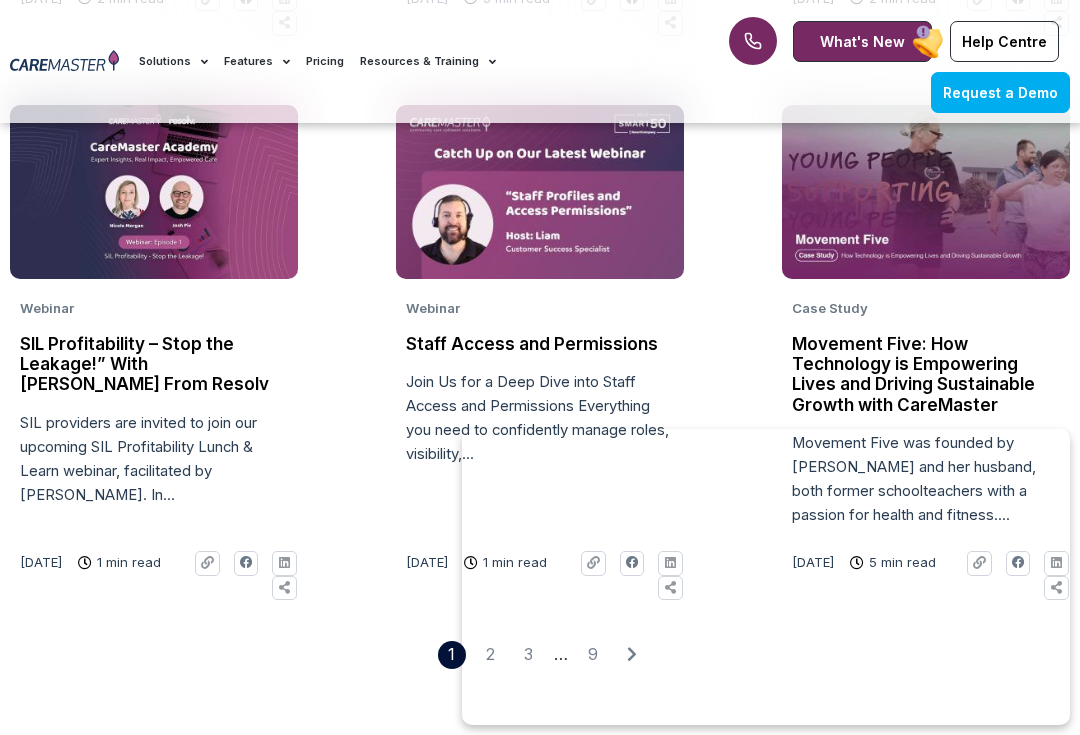 click 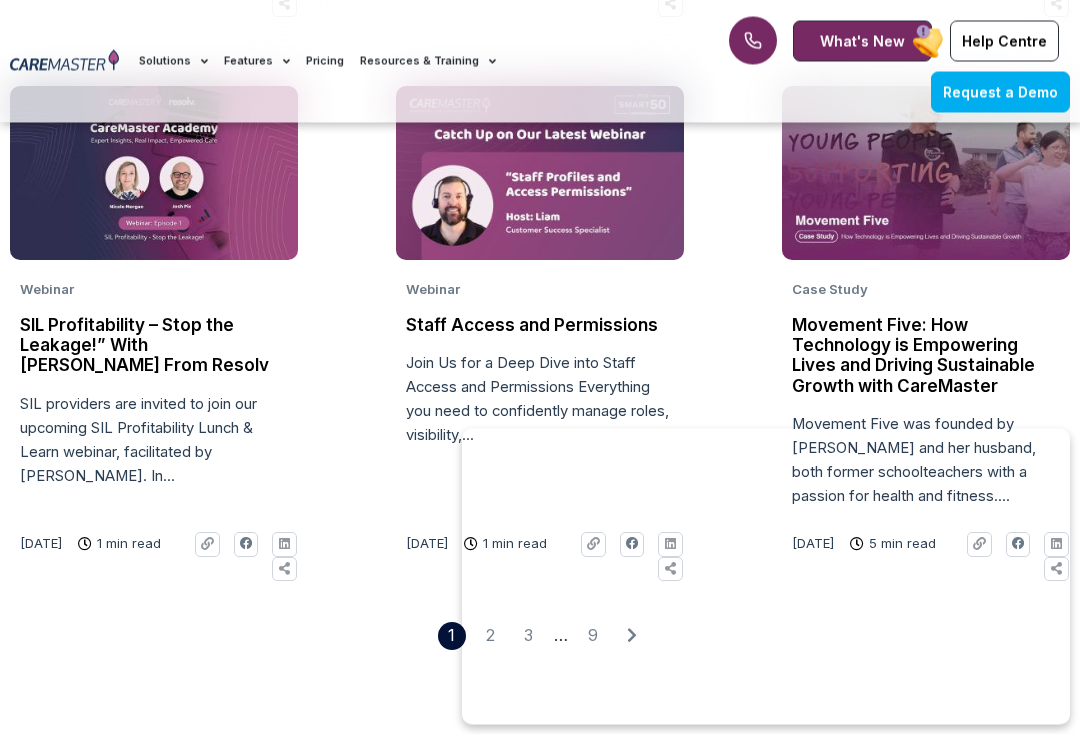 scroll, scrollTop: 3276, scrollLeft: 0, axis: vertical 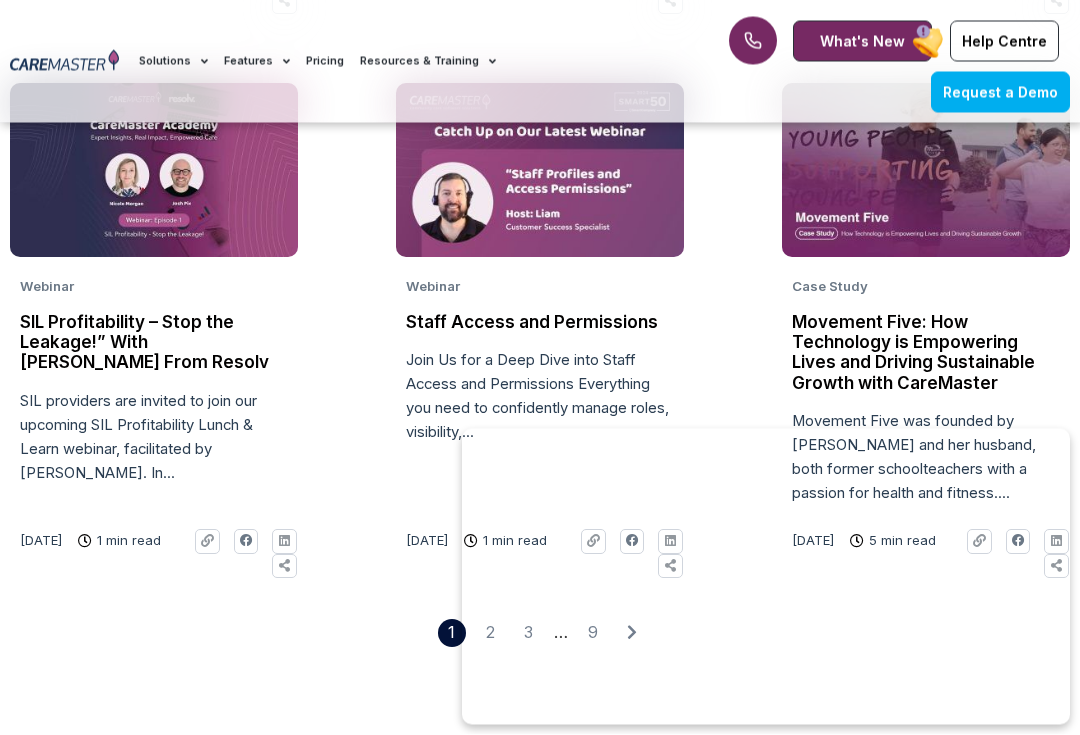 click 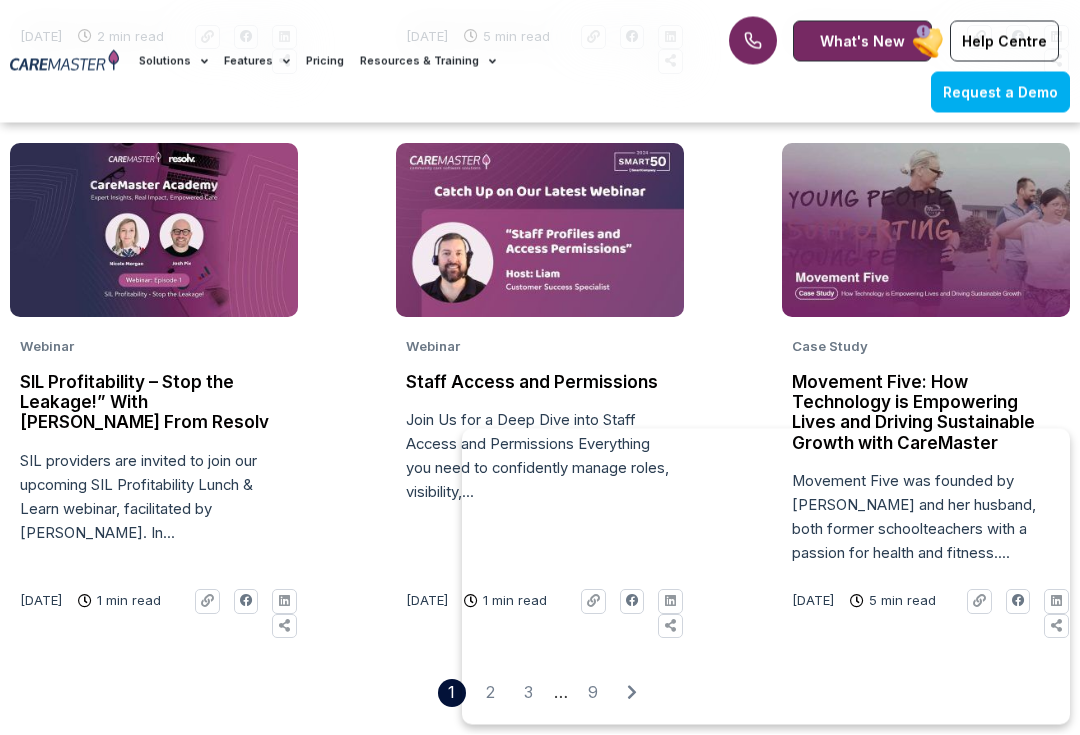 scroll, scrollTop: 3224, scrollLeft: 0, axis: vertical 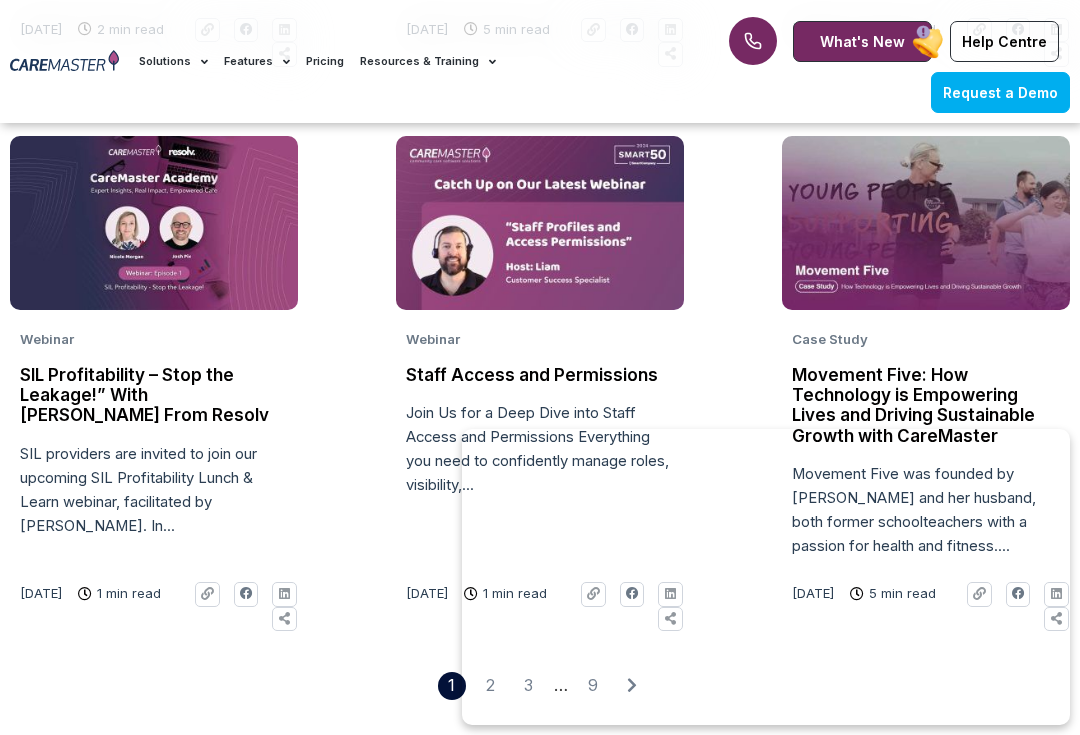 click 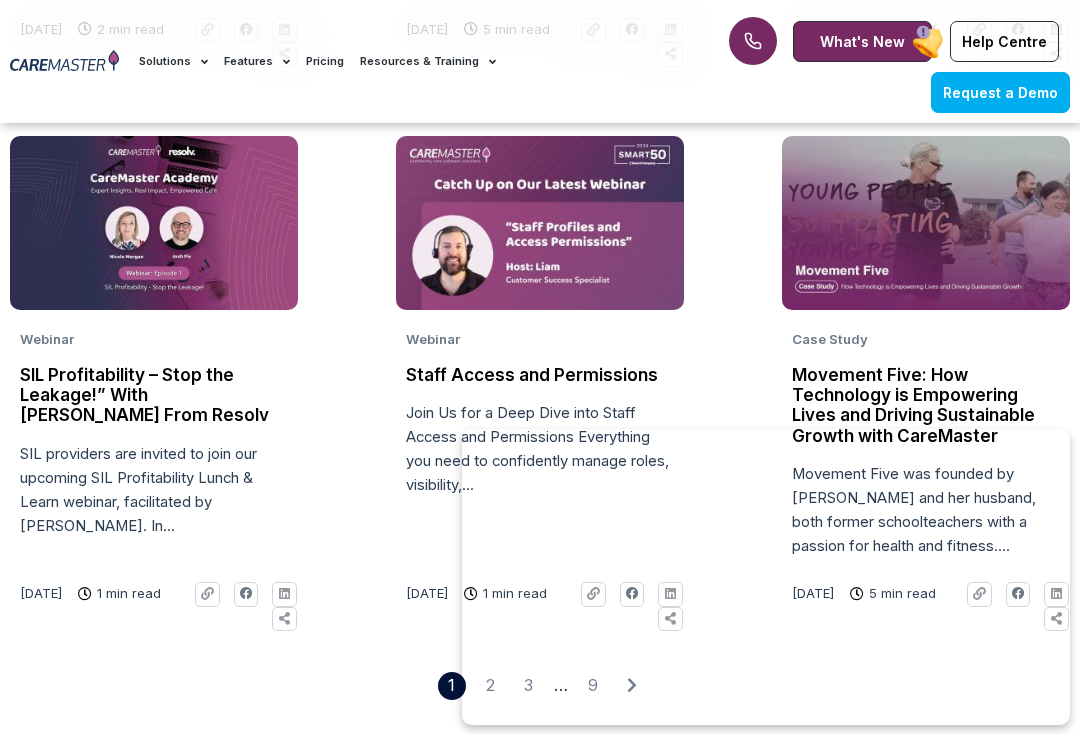 click 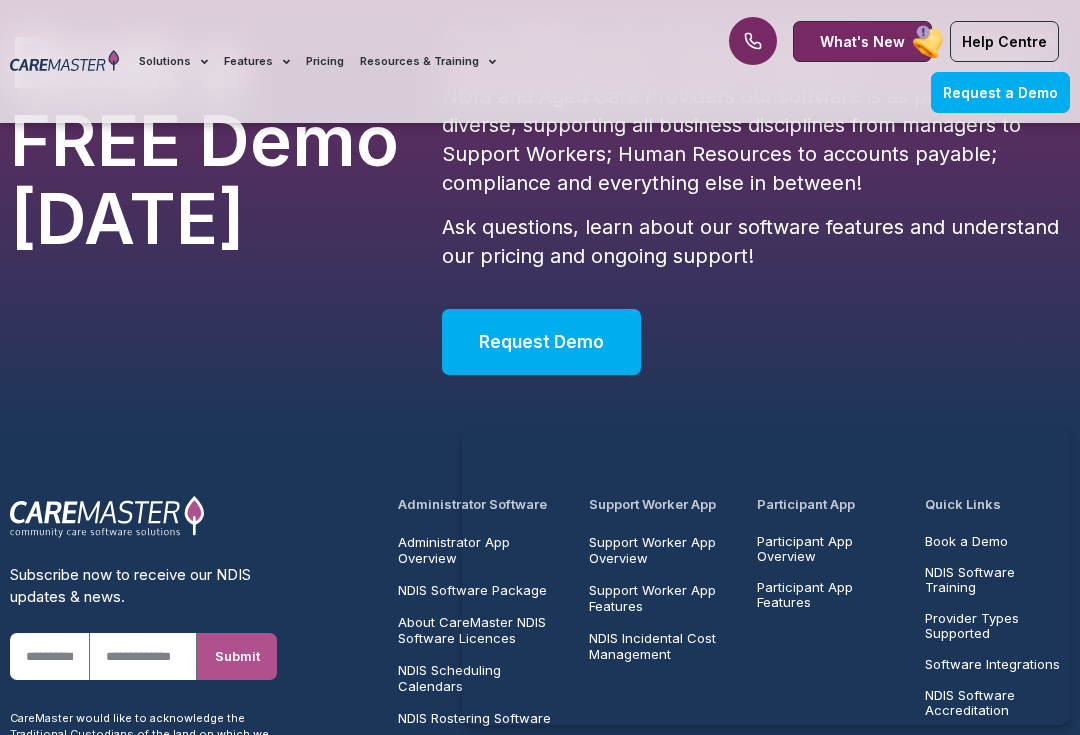 scroll, scrollTop: 4059, scrollLeft: 0, axis: vertical 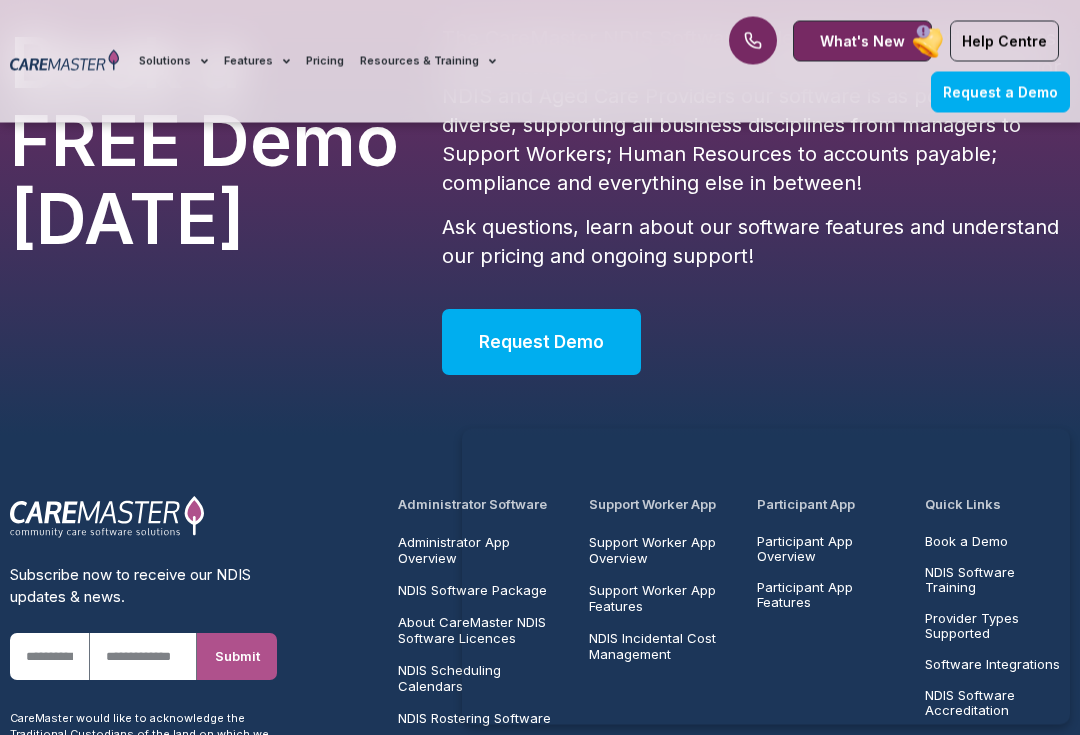 click at bounding box center (107, 518) 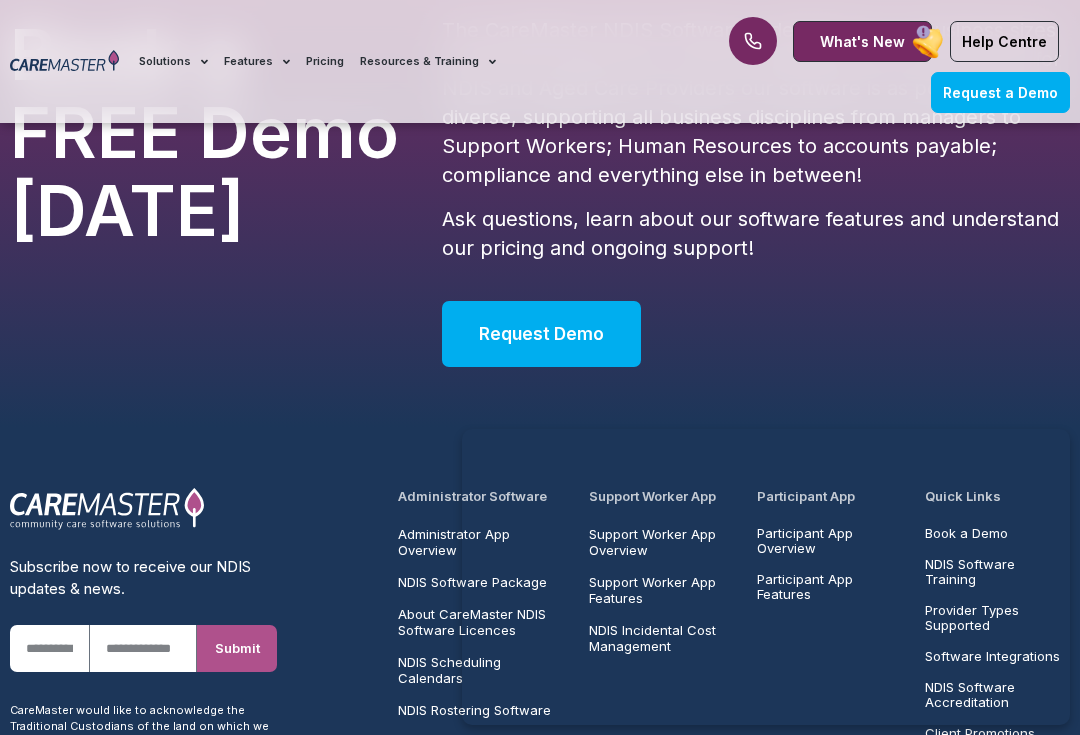 click on "Submit" at bounding box center [237, 648] 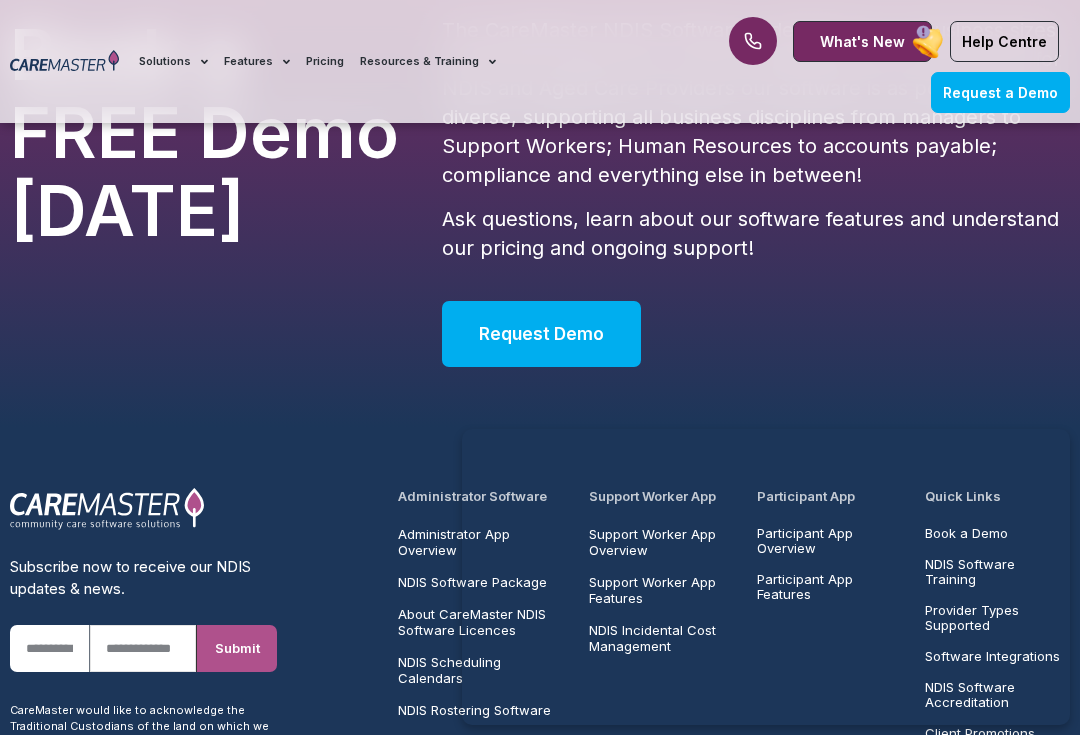scroll, scrollTop: 4158, scrollLeft: 0, axis: vertical 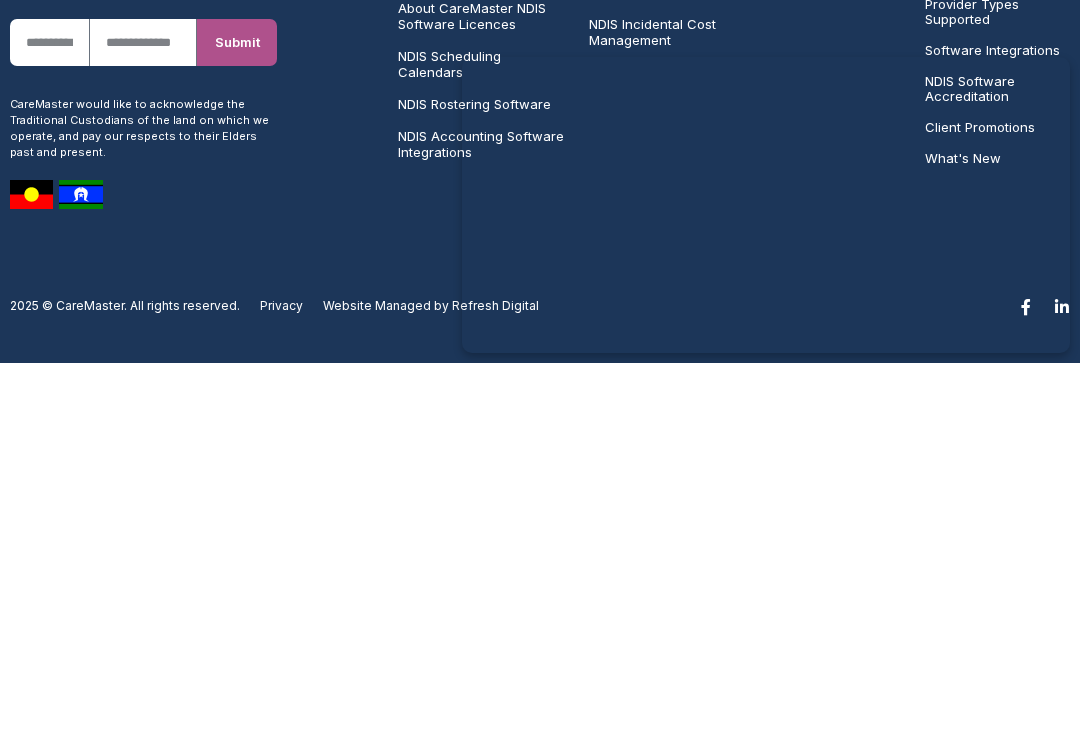 click at bounding box center [31, 566] 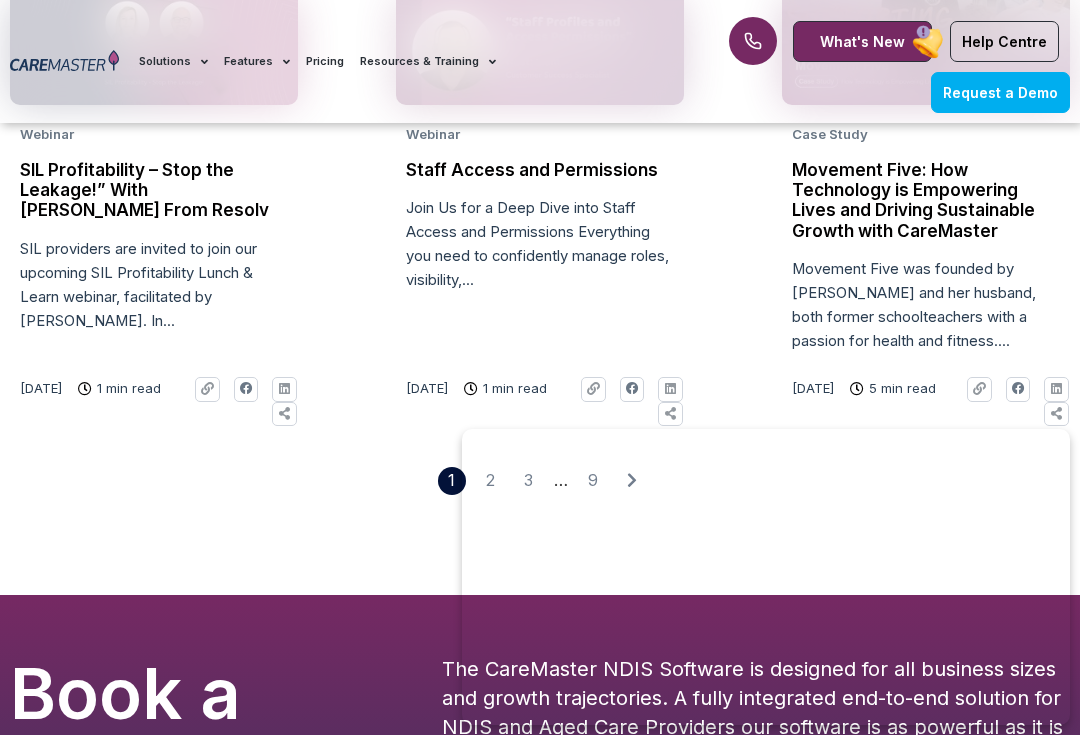 scroll, scrollTop: 3428, scrollLeft: 0, axis: vertical 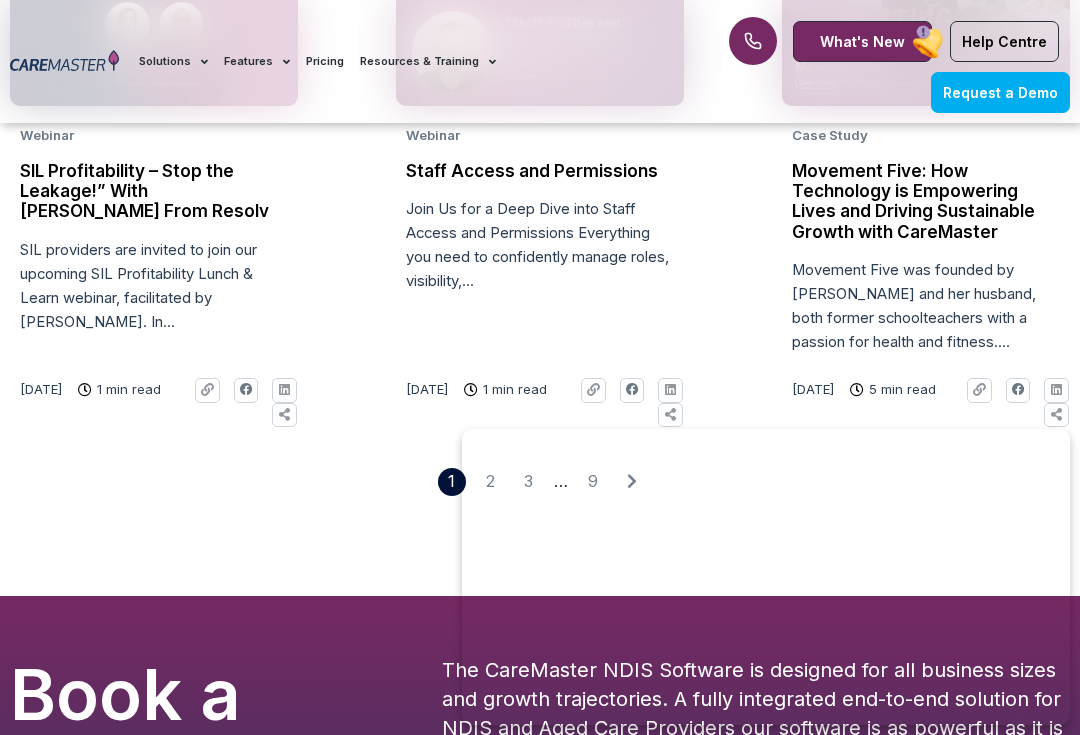 click 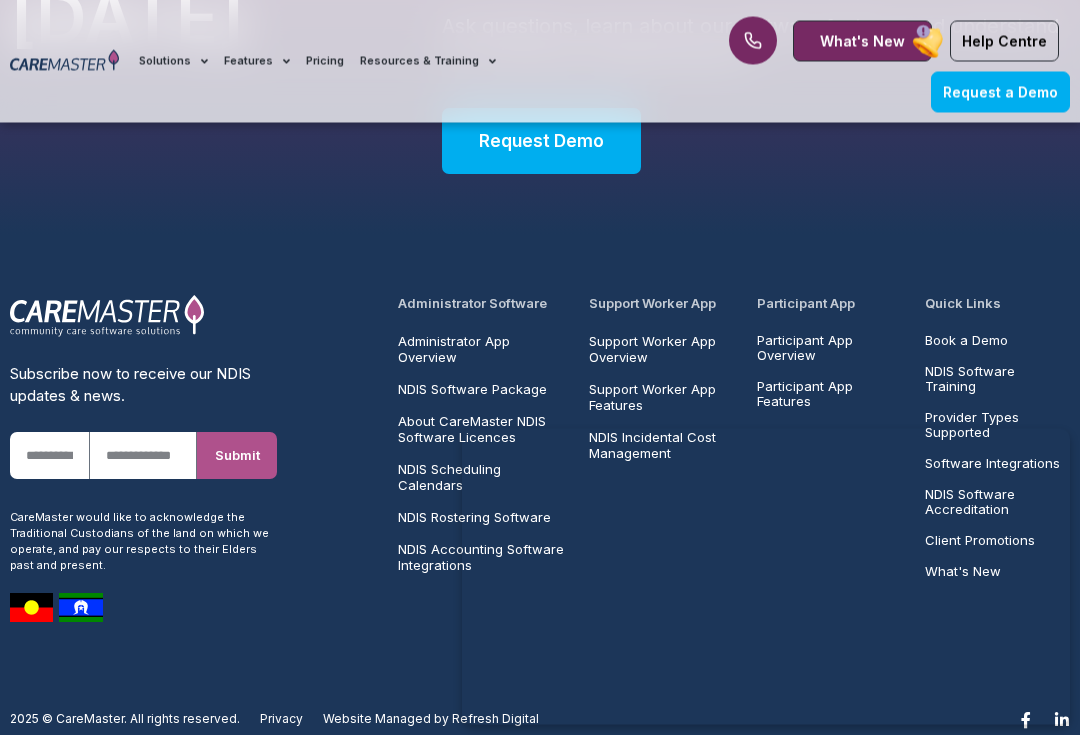 scroll, scrollTop: 4266, scrollLeft: 0, axis: vertical 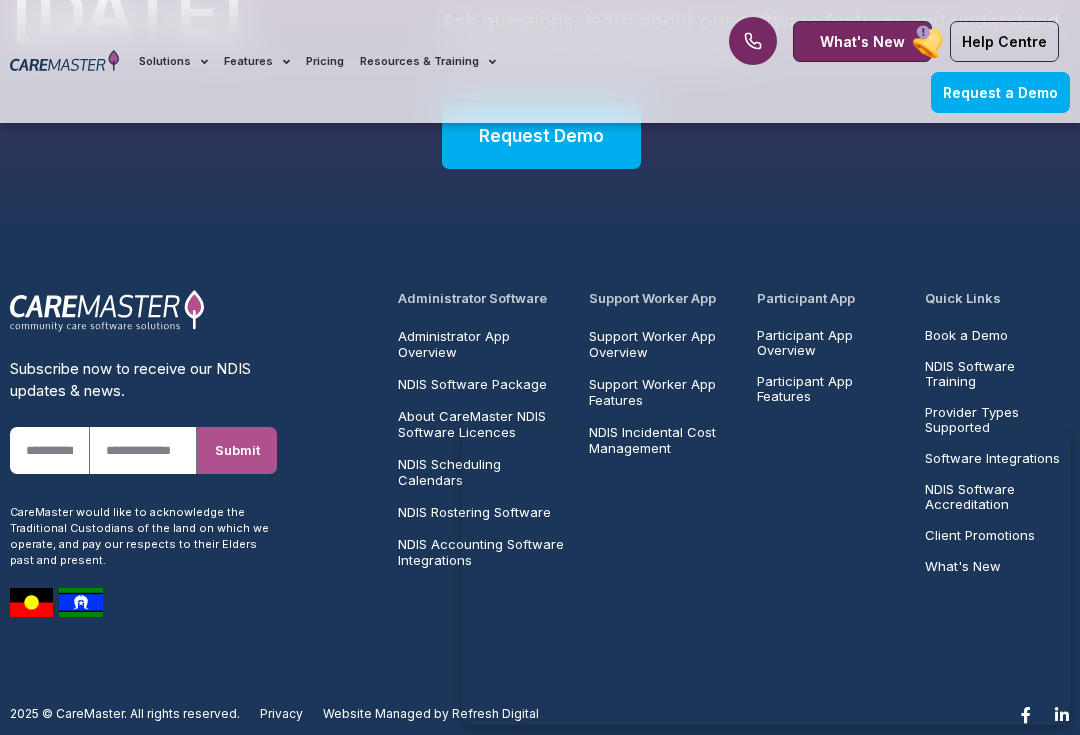 click at bounding box center [64, 62] 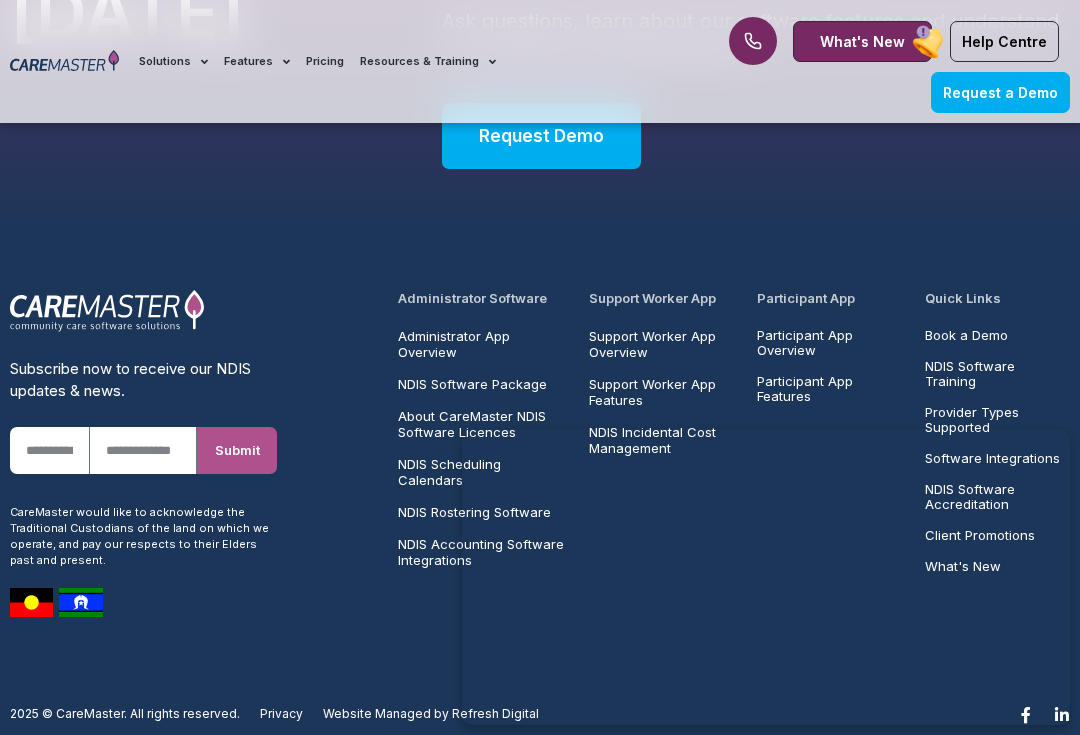 click at bounding box center [753, 41] 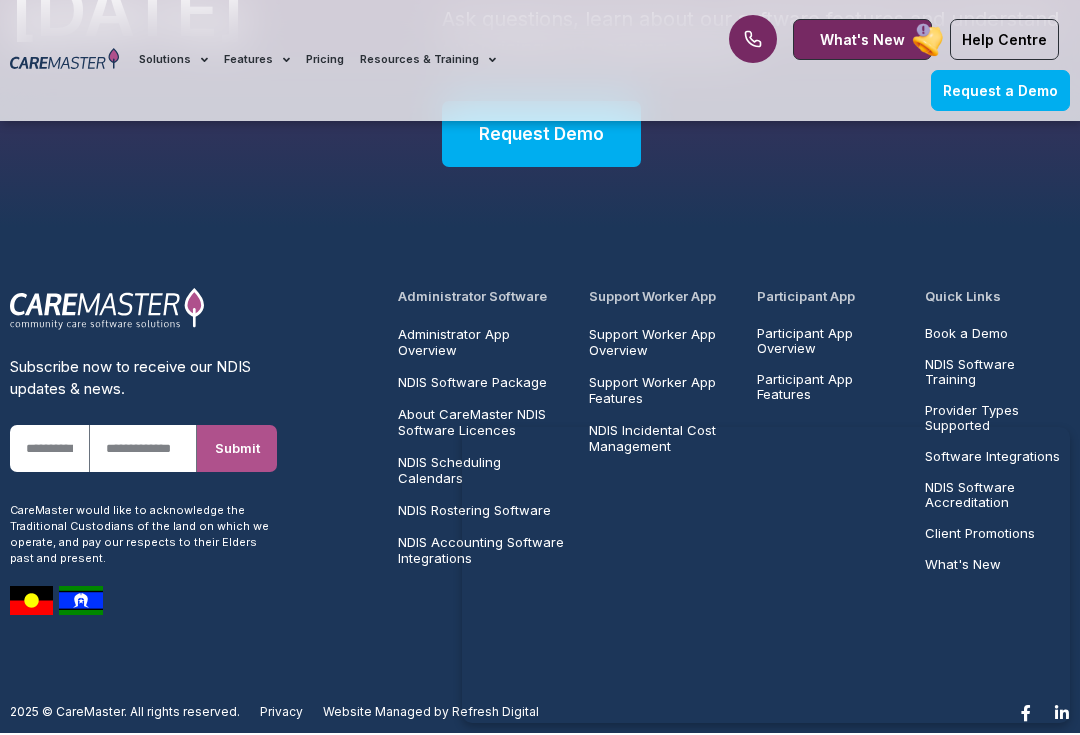 scroll, scrollTop: 4262, scrollLeft: 0, axis: vertical 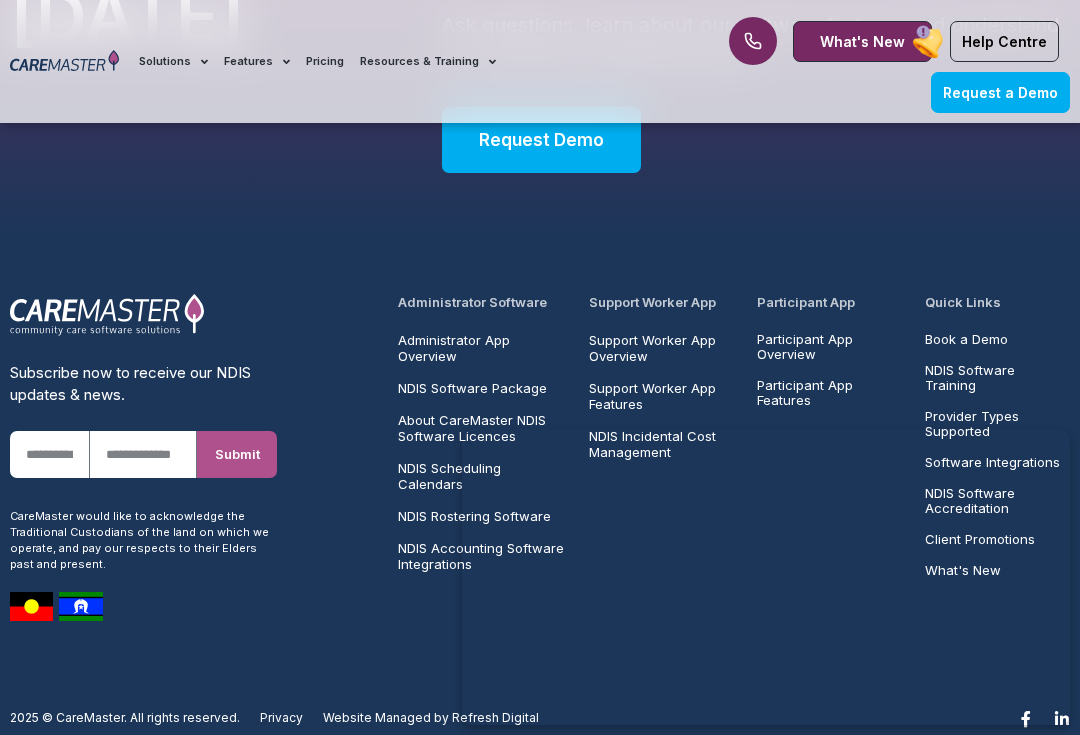click 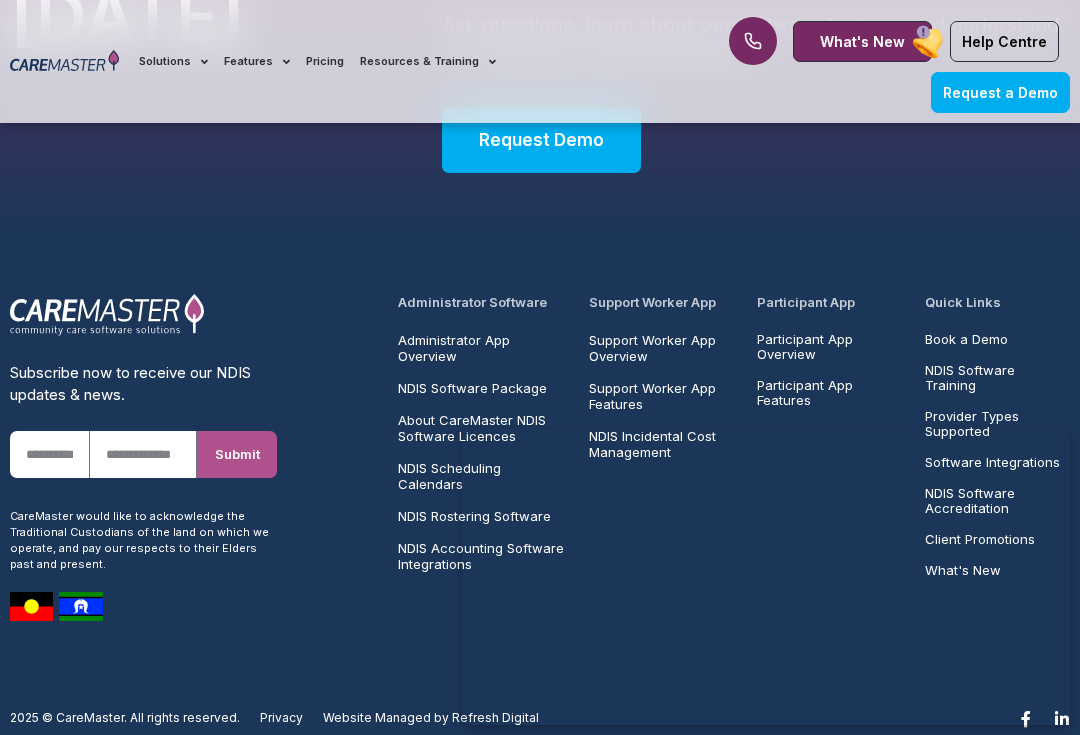 scroll, scrollTop: 4266, scrollLeft: 0, axis: vertical 